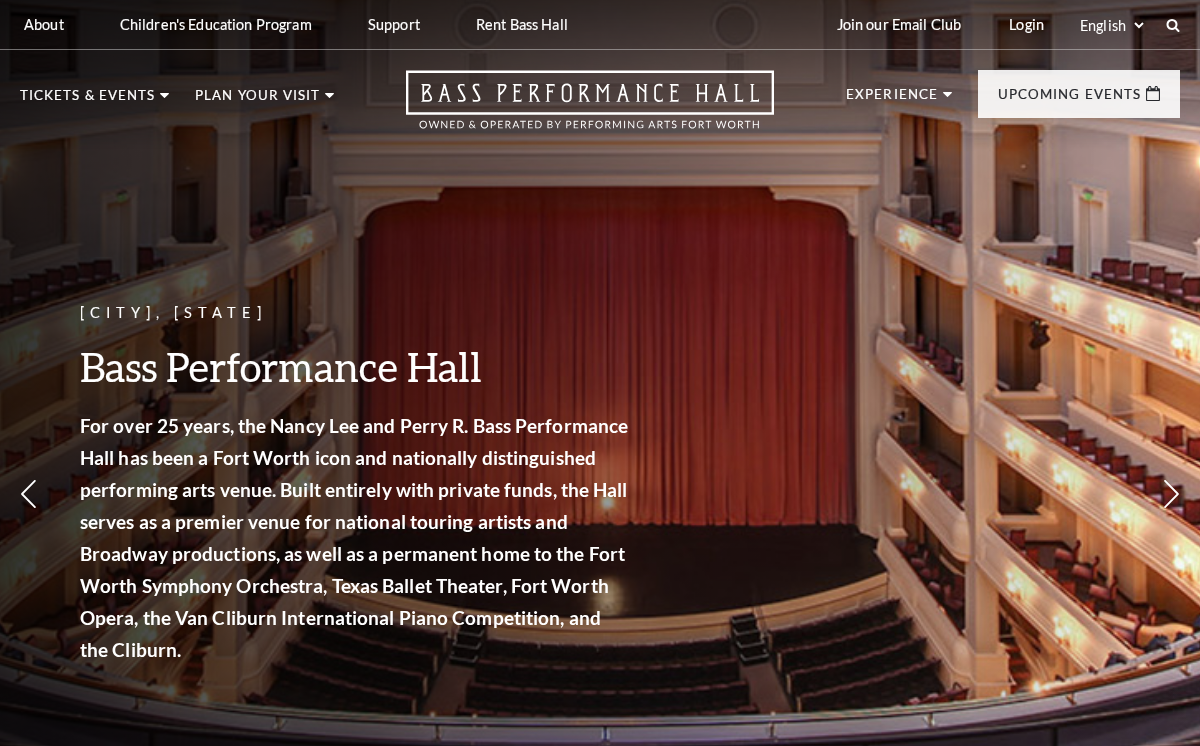 scroll, scrollTop: 0, scrollLeft: 0, axis: both 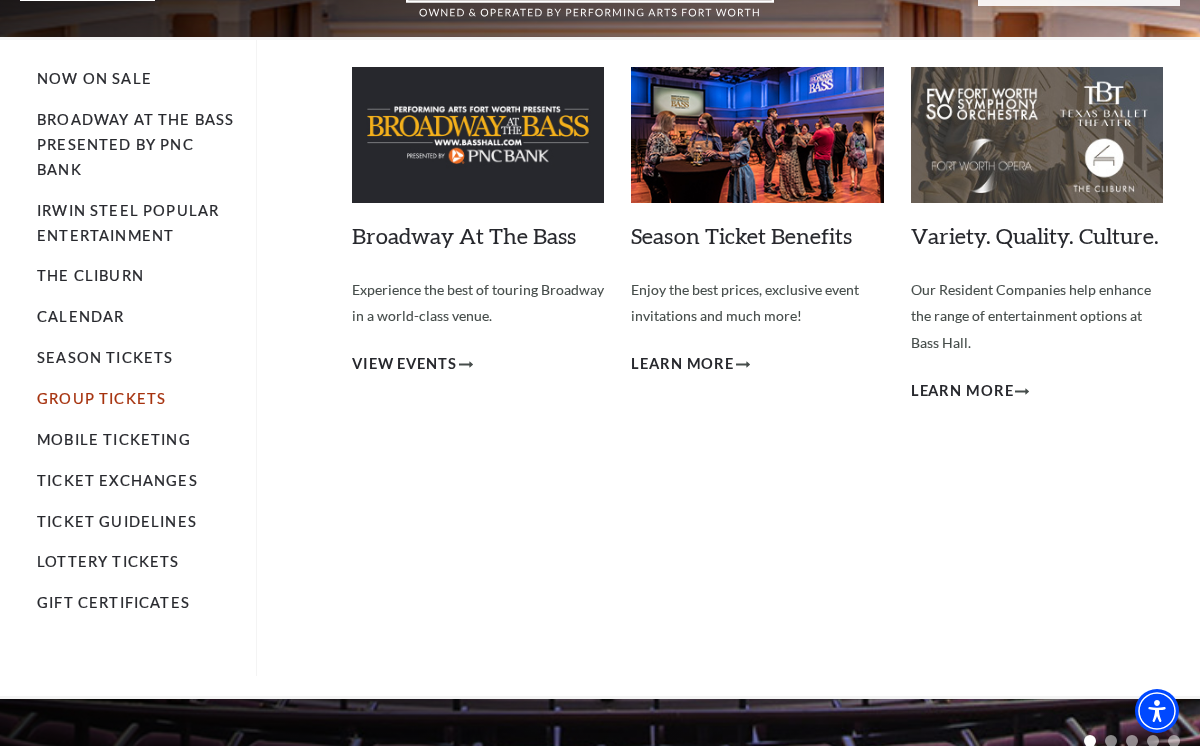 click on "Group Tickets" at bounding box center (101, 398) 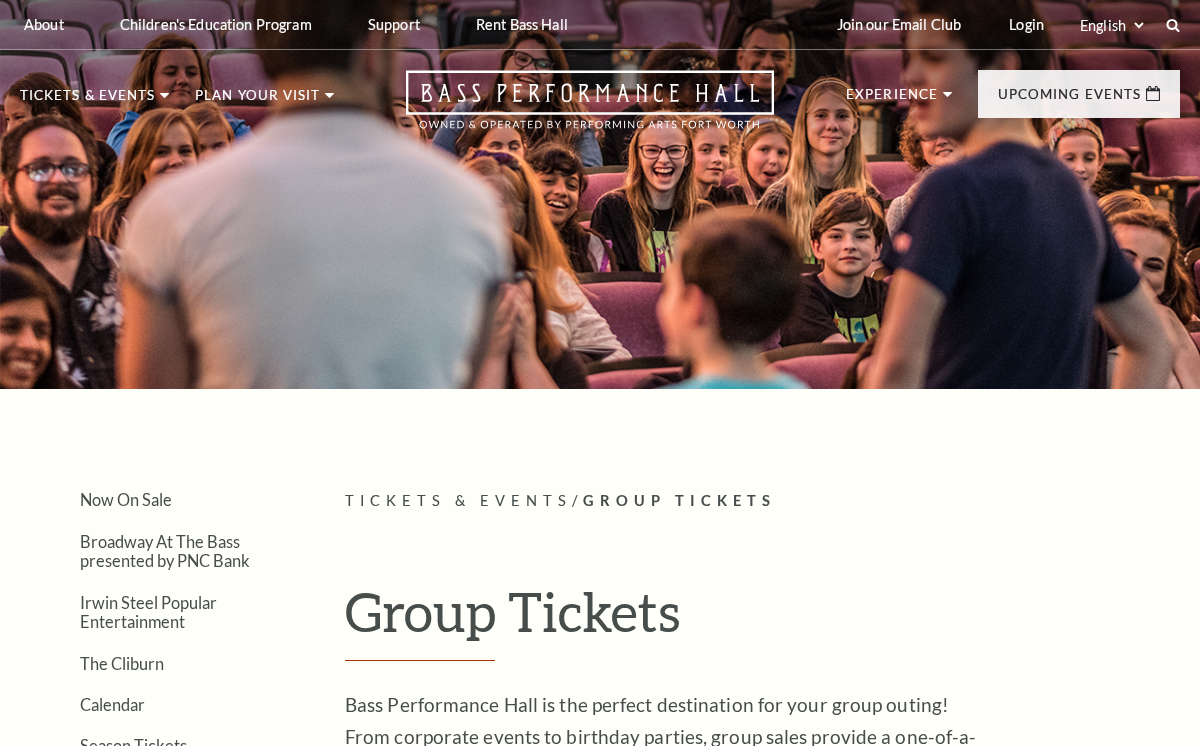 scroll, scrollTop: 0, scrollLeft: 0, axis: both 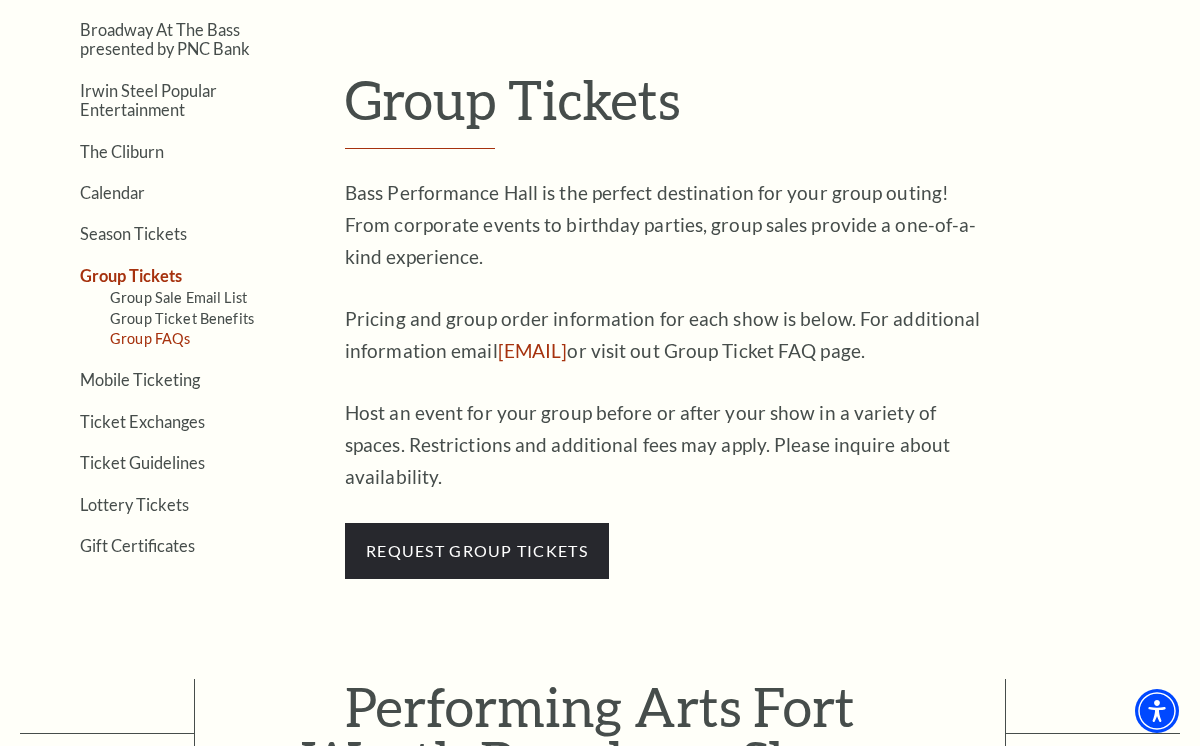click on "Group FAQs" at bounding box center [150, 338] 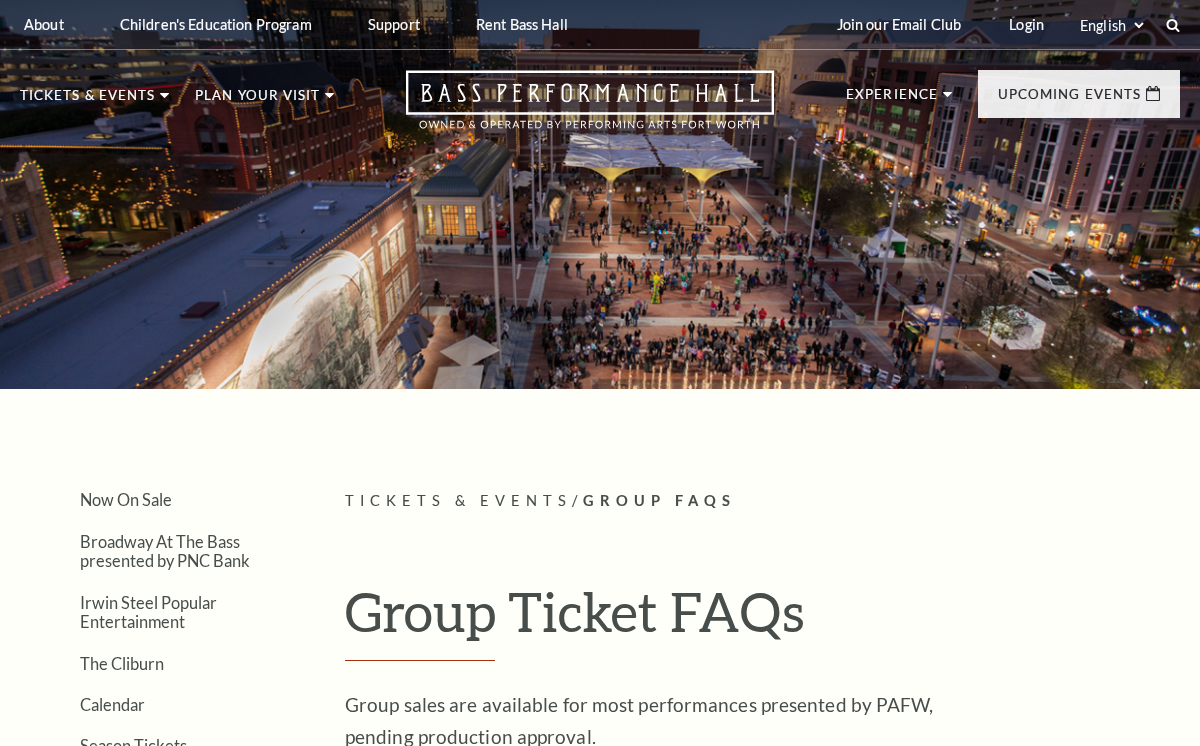 scroll, scrollTop: 0, scrollLeft: 0, axis: both 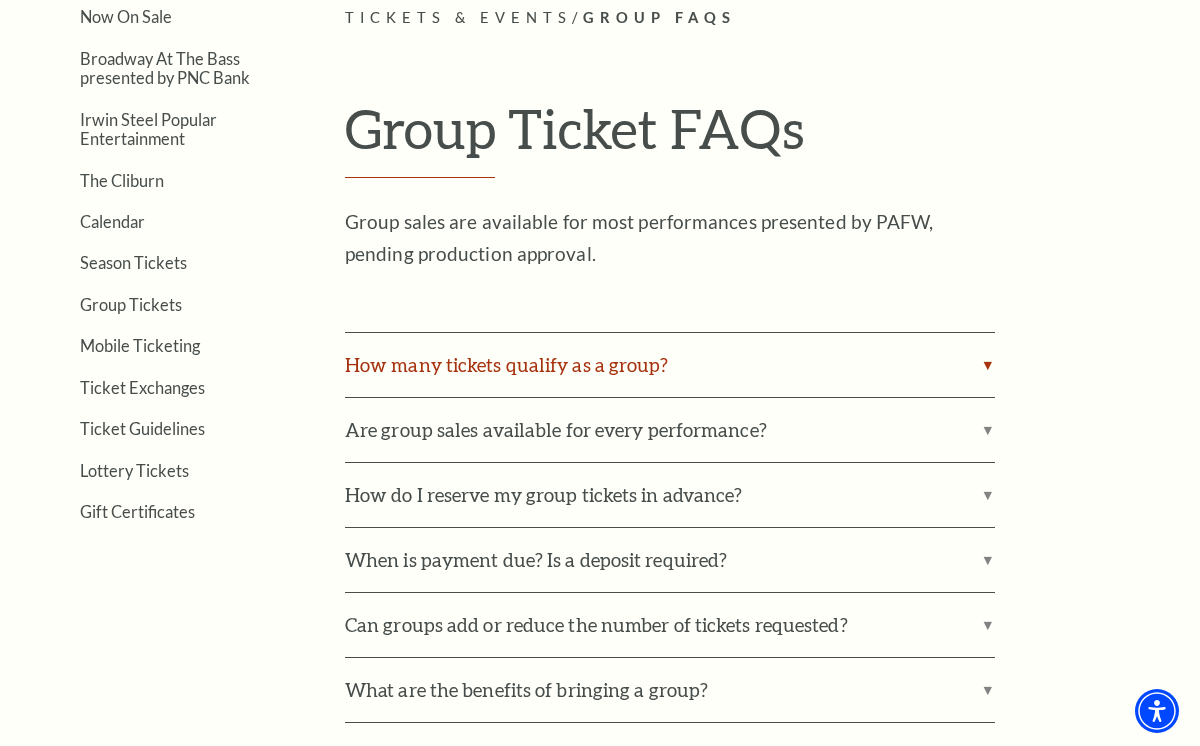 click on "How many tickets qualify as a group?" at bounding box center [670, 365] 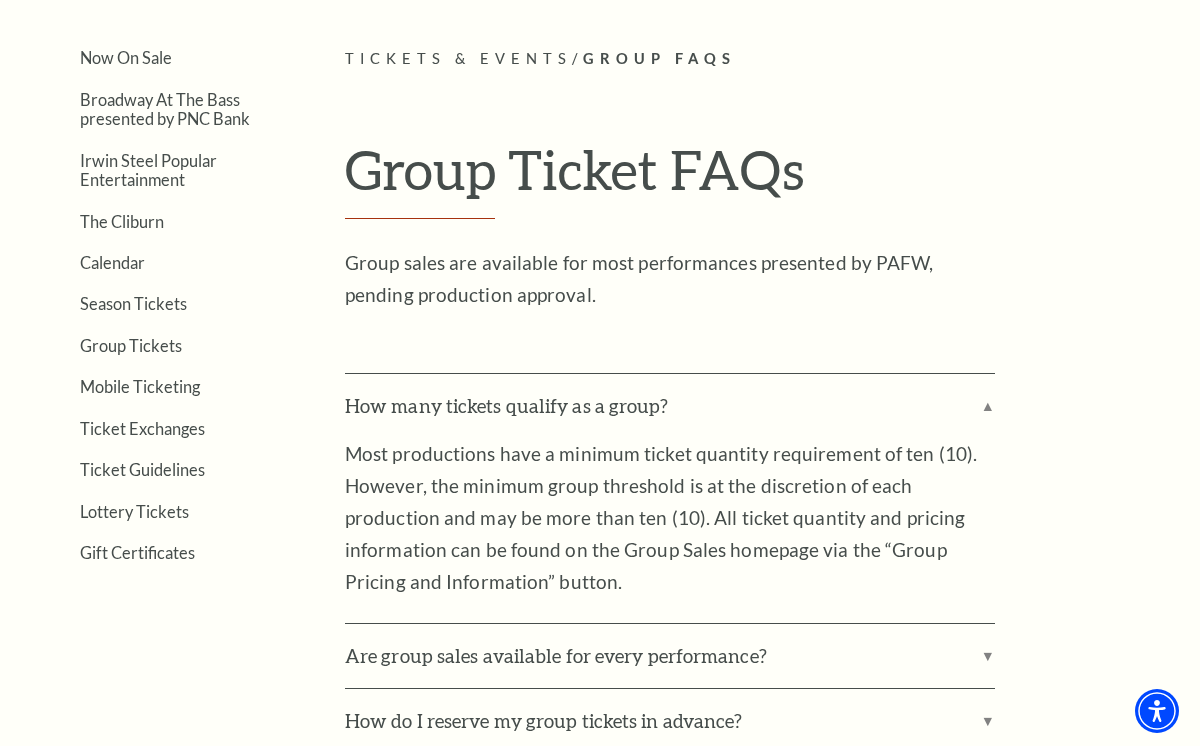 scroll, scrollTop: 446, scrollLeft: 0, axis: vertical 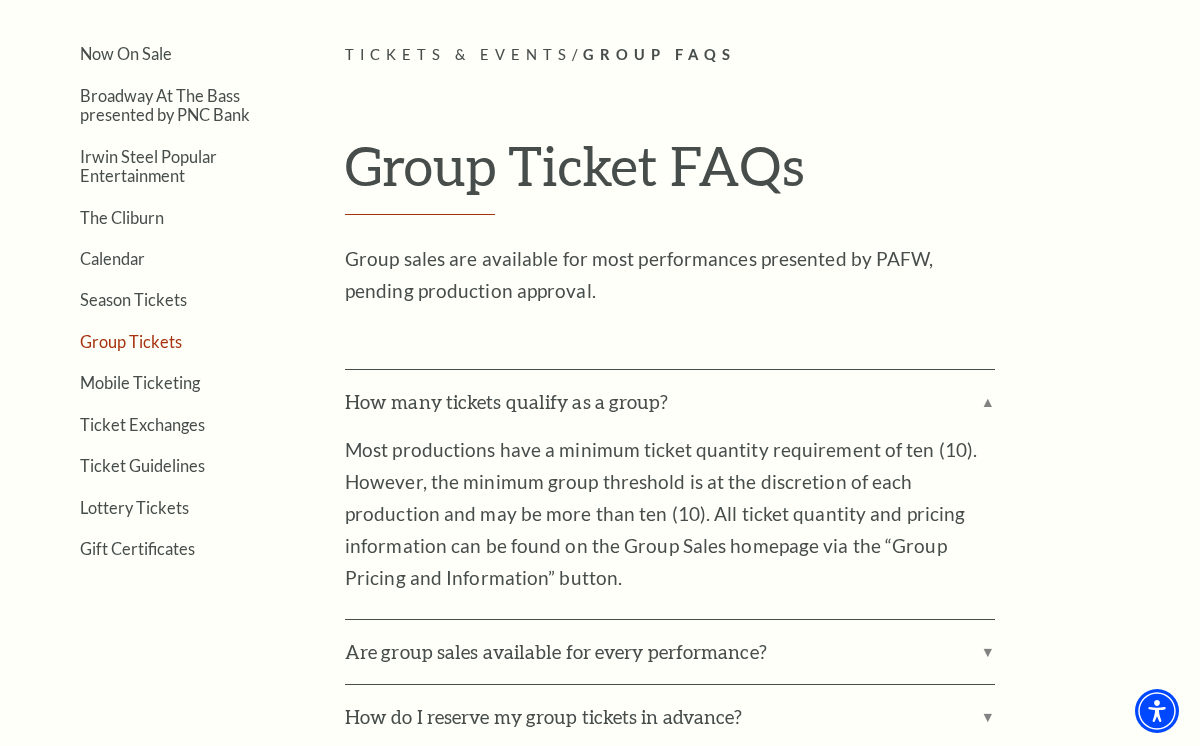click on "Group Tickets" at bounding box center (131, 341) 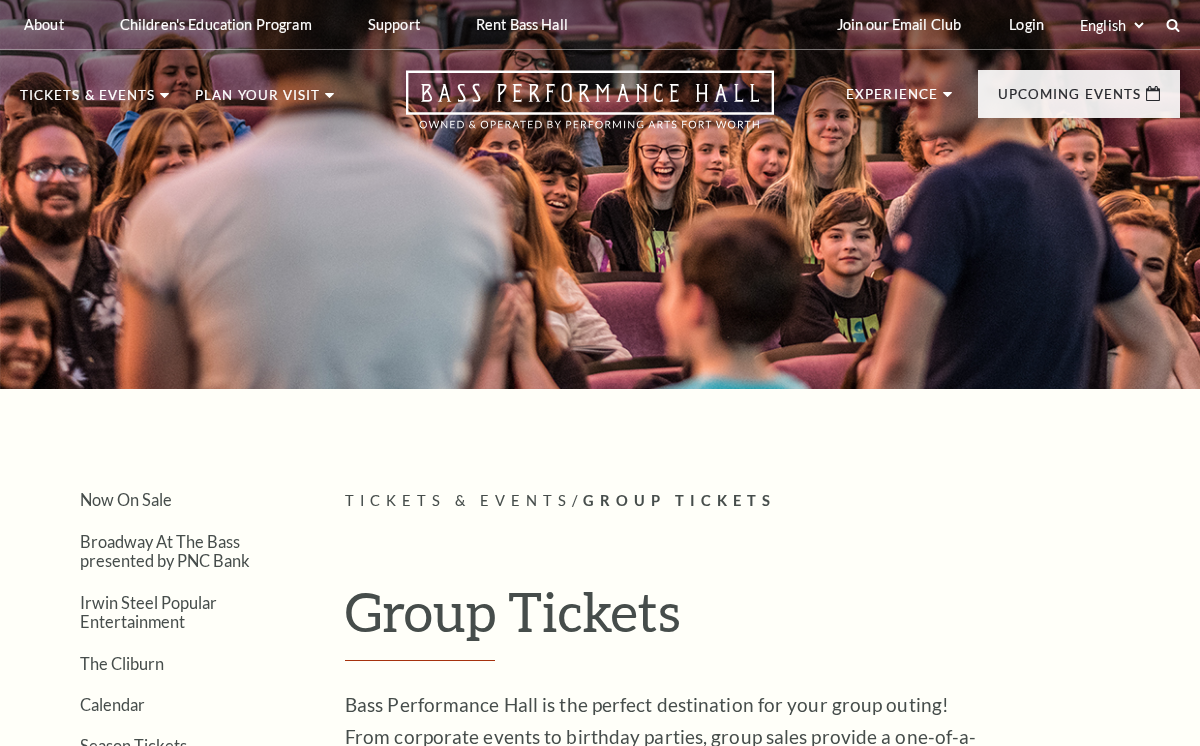 scroll, scrollTop: 0, scrollLeft: 0, axis: both 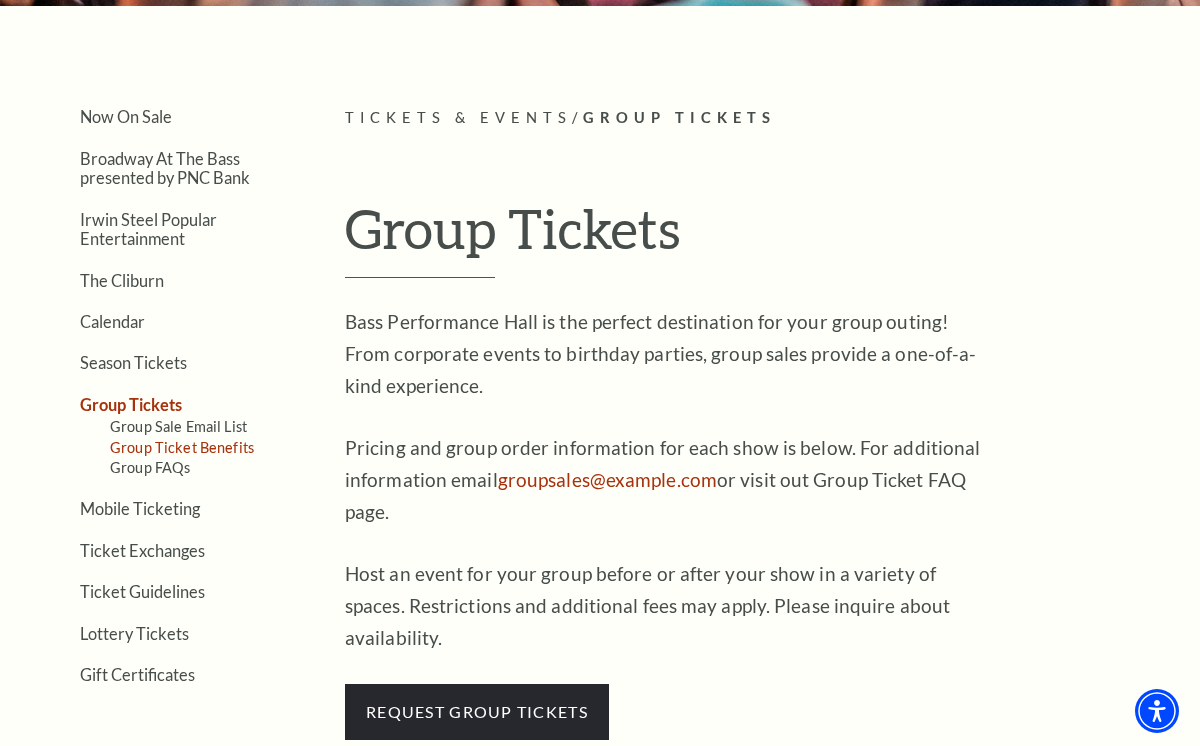 click on "Group Ticket Benefits" at bounding box center [182, 447] 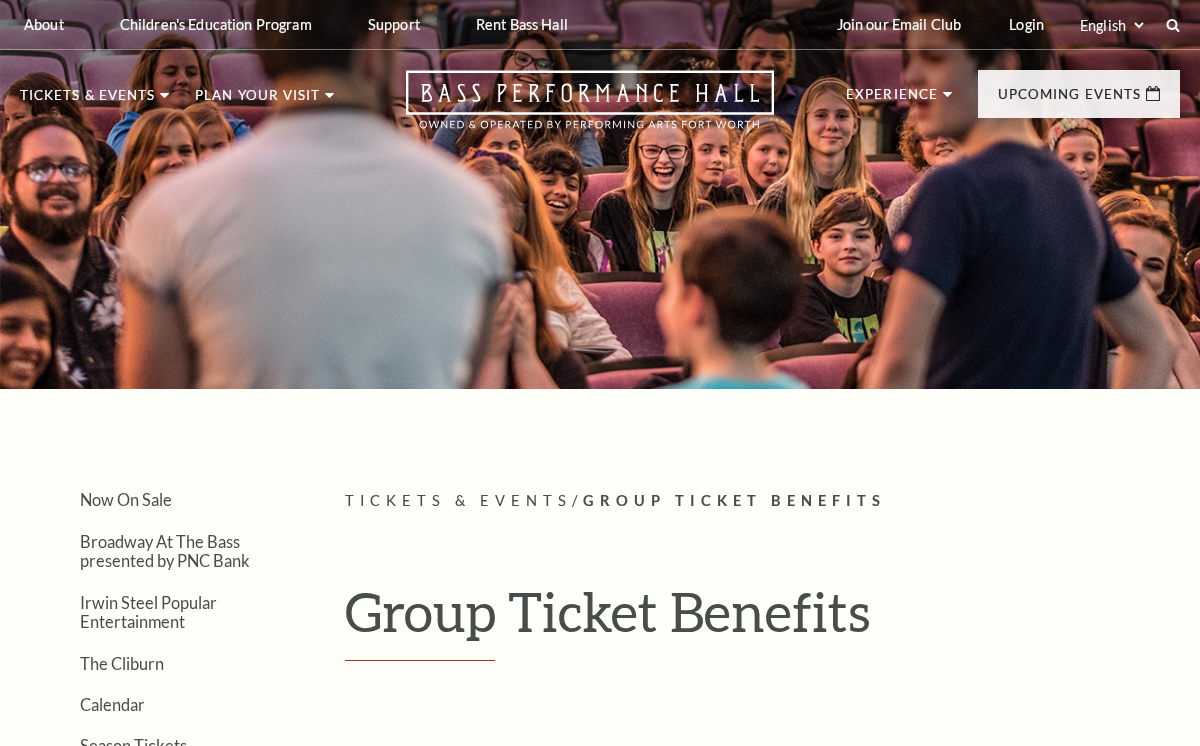 scroll, scrollTop: 0, scrollLeft: 0, axis: both 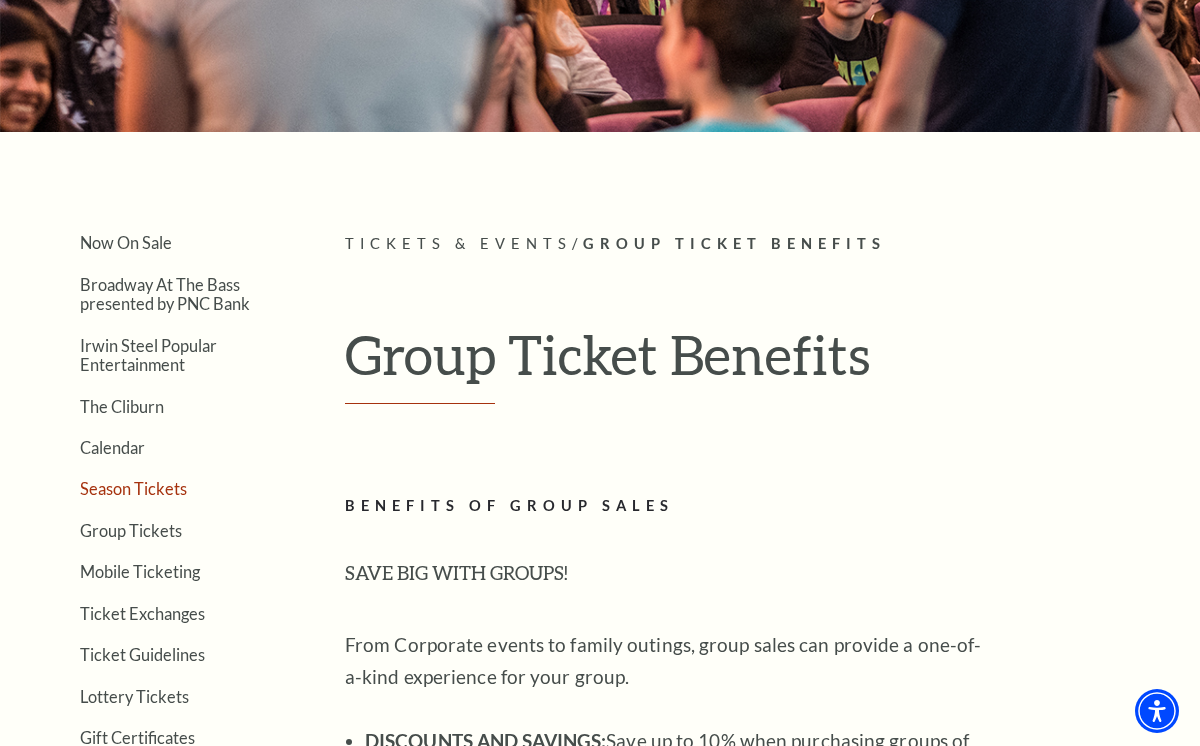 click on "Season Tickets" at bounding box center (133, 488) 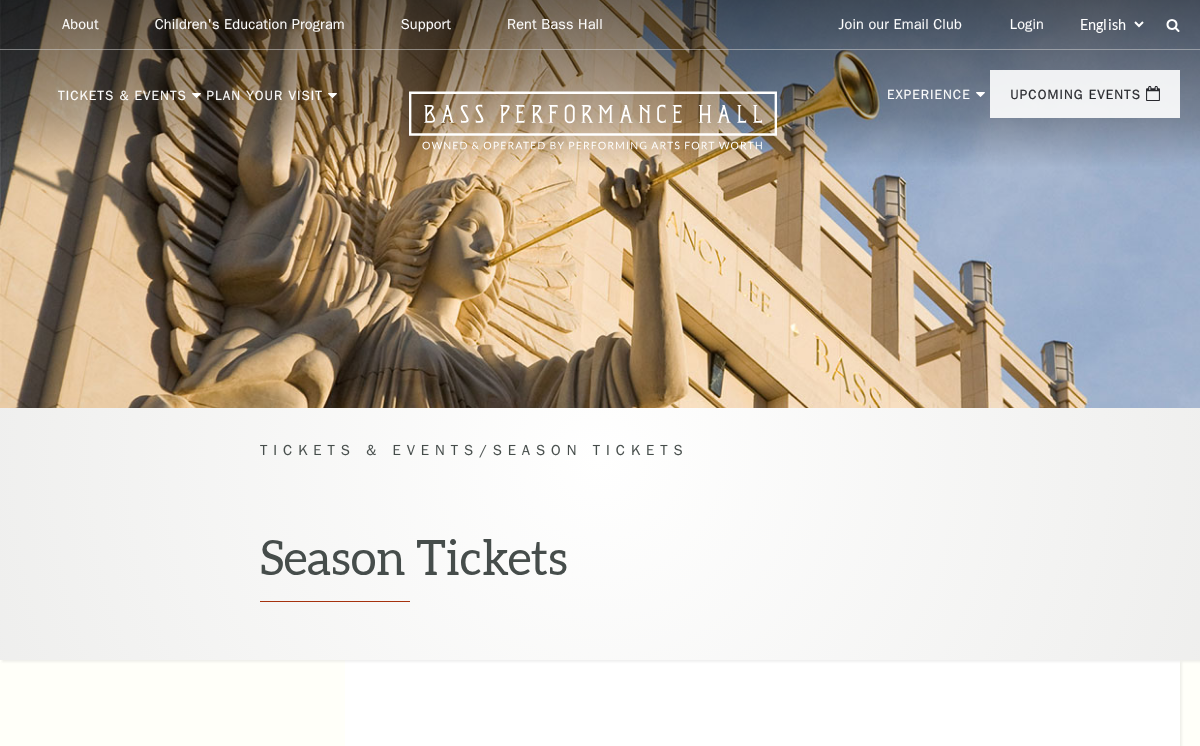 scroll, scrollTop: 0, scrollLeft: 0, axis: both 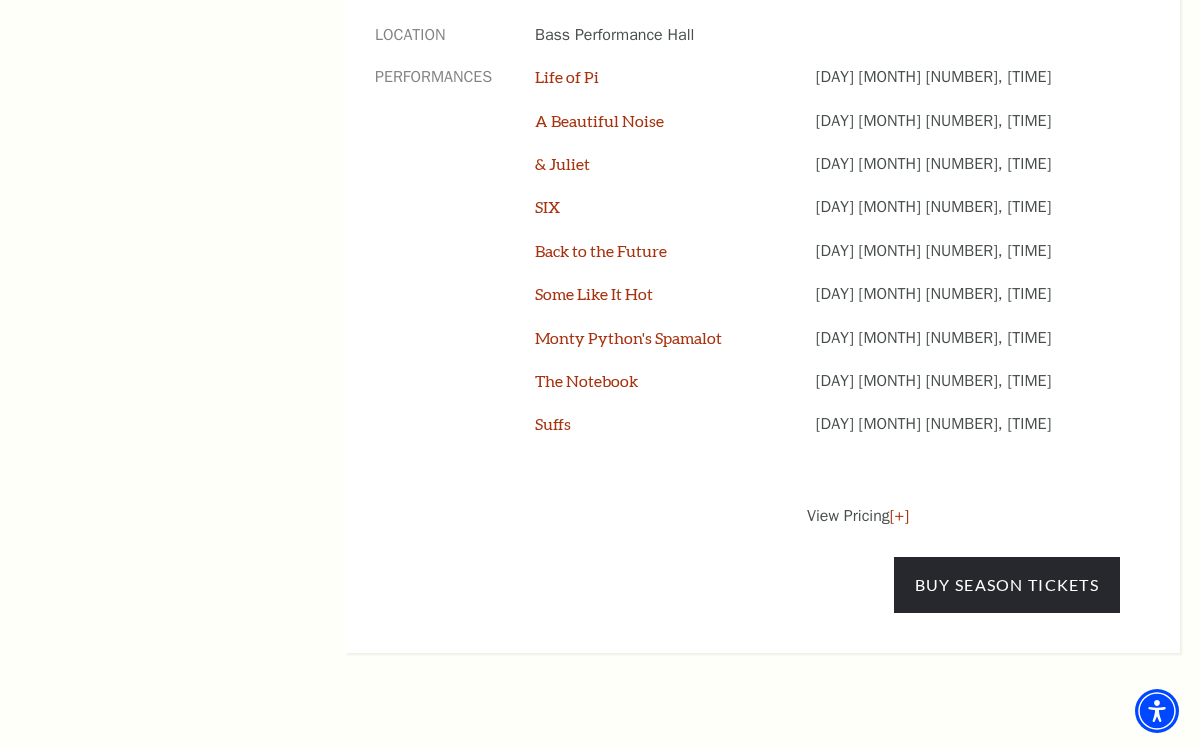 click on "View Pricing
[+]" at bounding box center (963, 516) 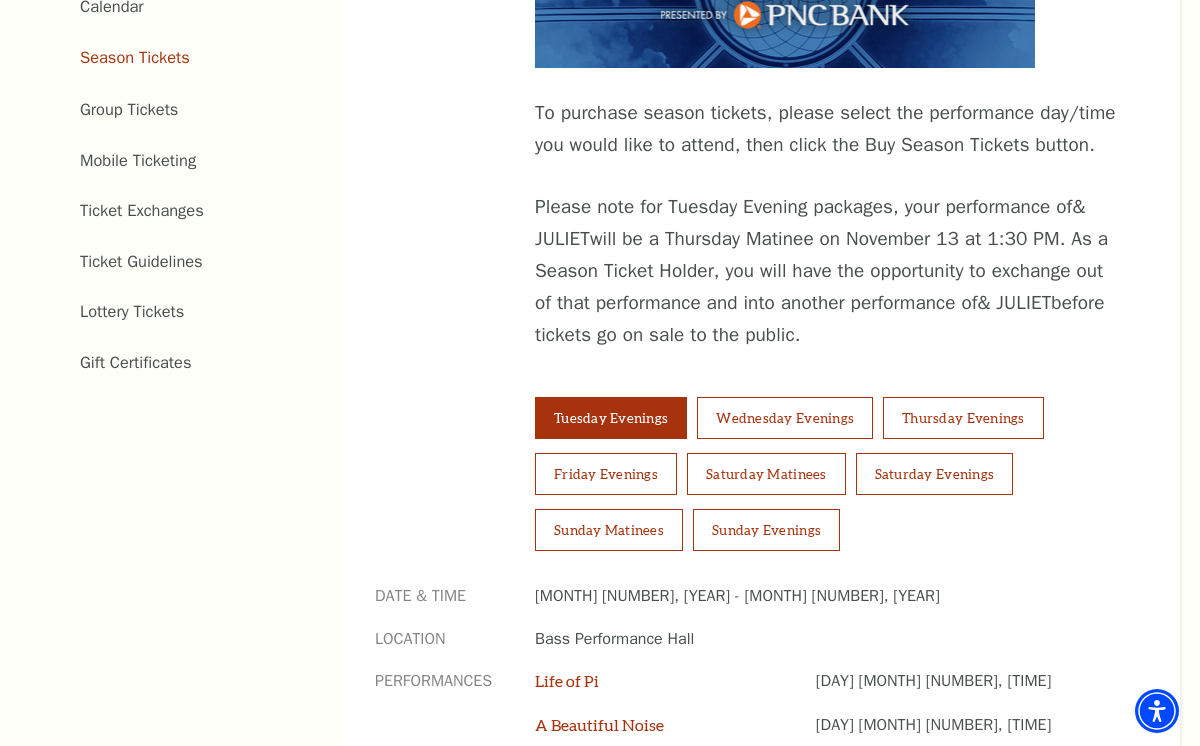 scroll, scrollTop: 1022, scrollLeft: 0, axis: vertical 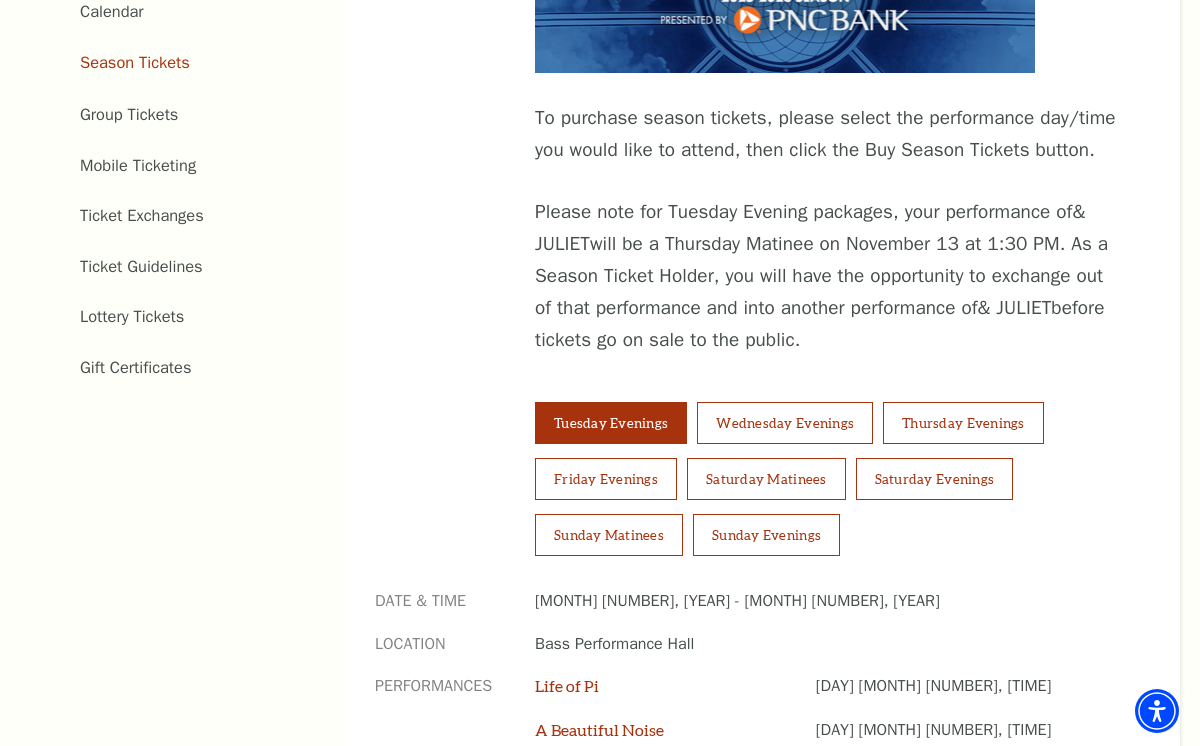 click on "Tuesday Evenings" at bounding box center [611, 423] 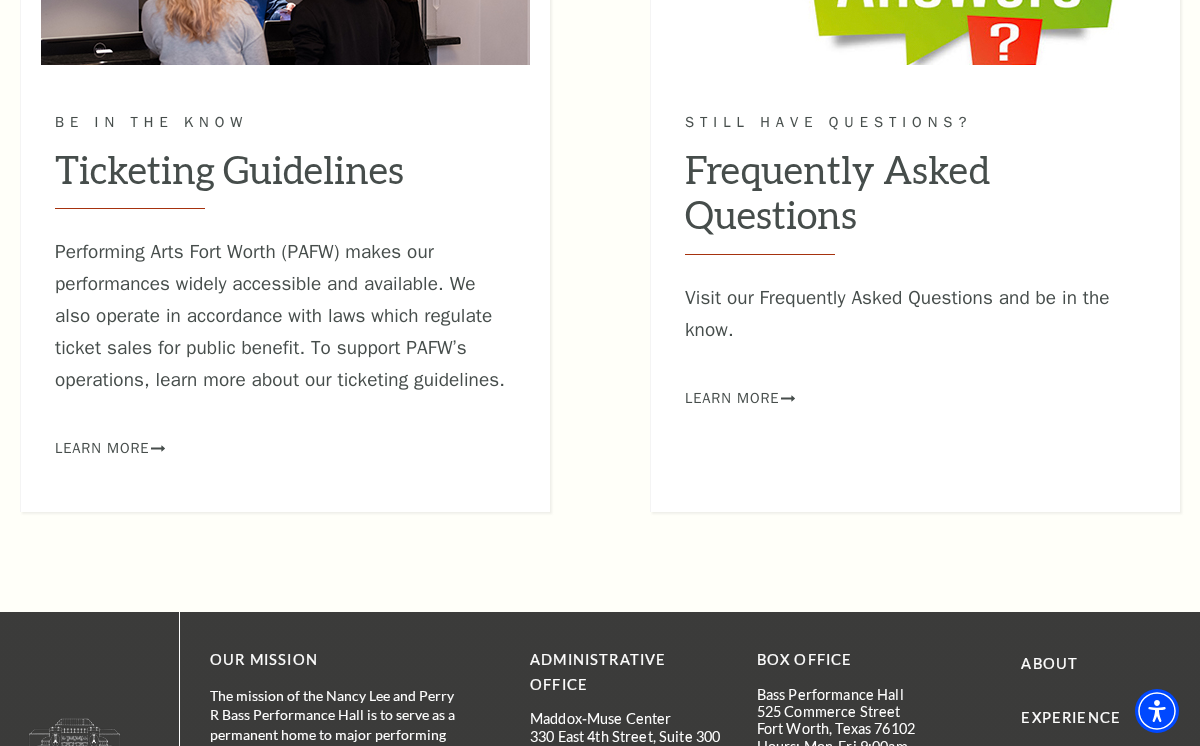scroll, scrollTop: 2657, scrollLeft: 0, axis: vertical 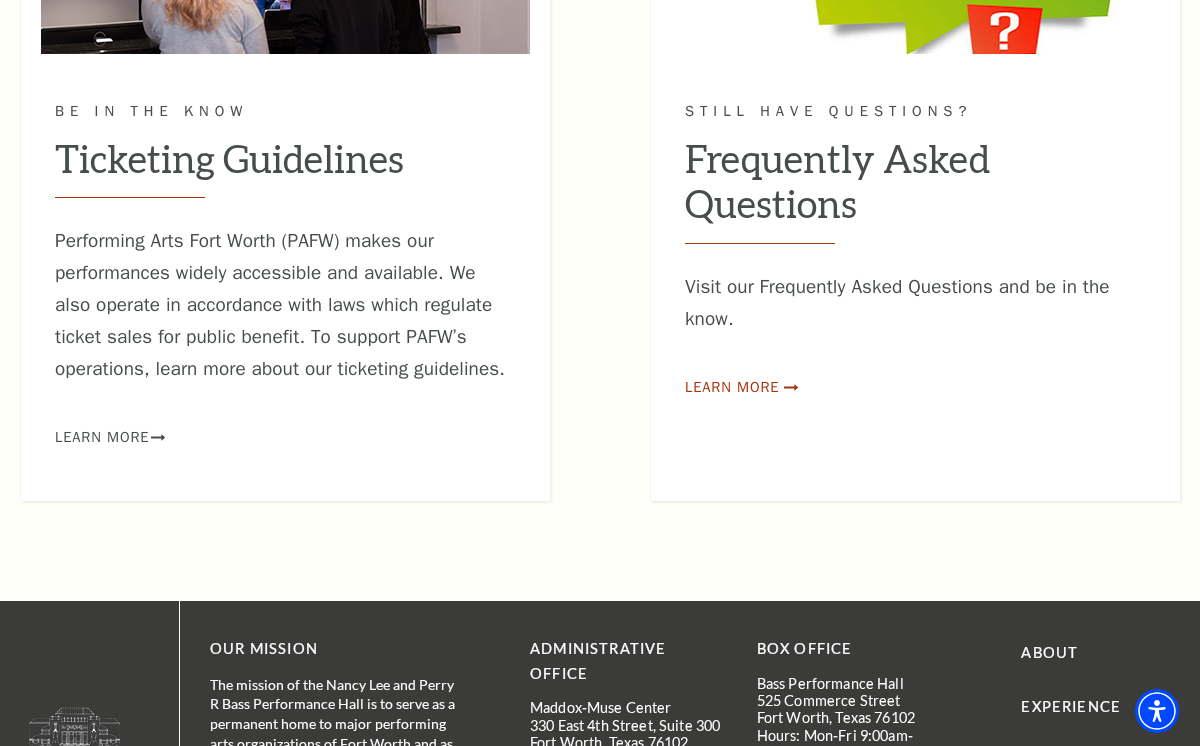 click on "Learn More" at bounding box center (732, 387) 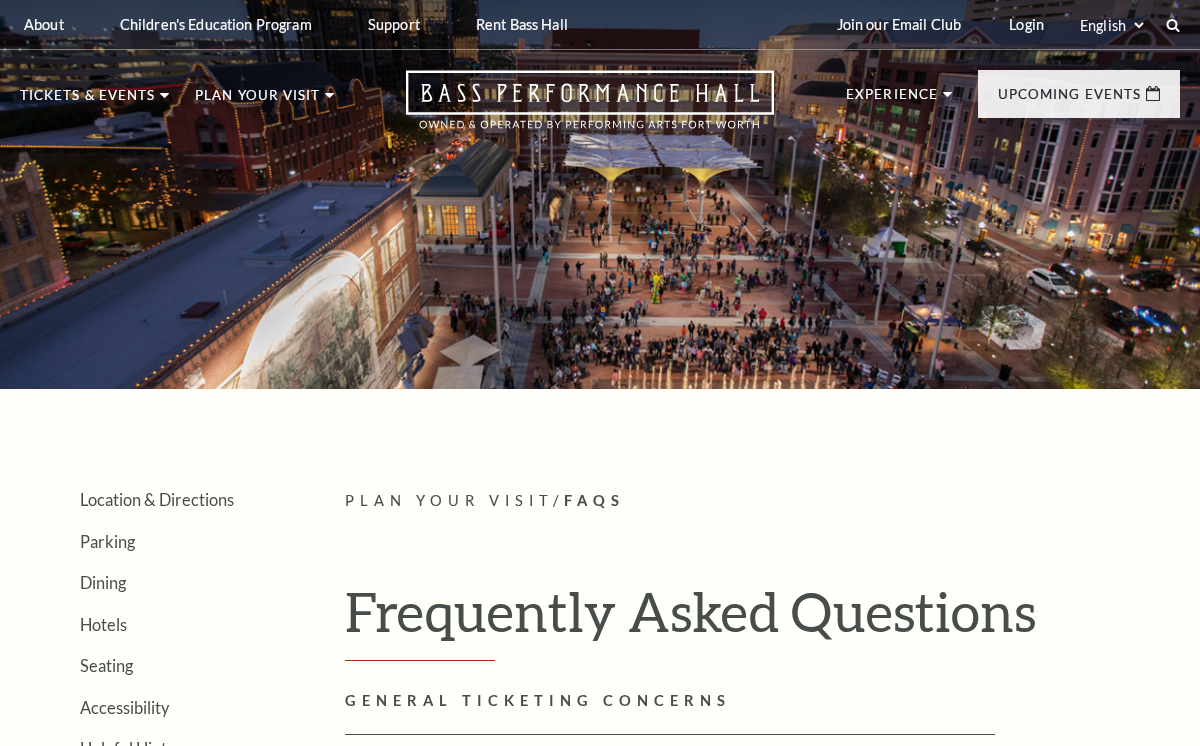 scroll, scrollTop: 0, scrollLeft: 0, axis: both 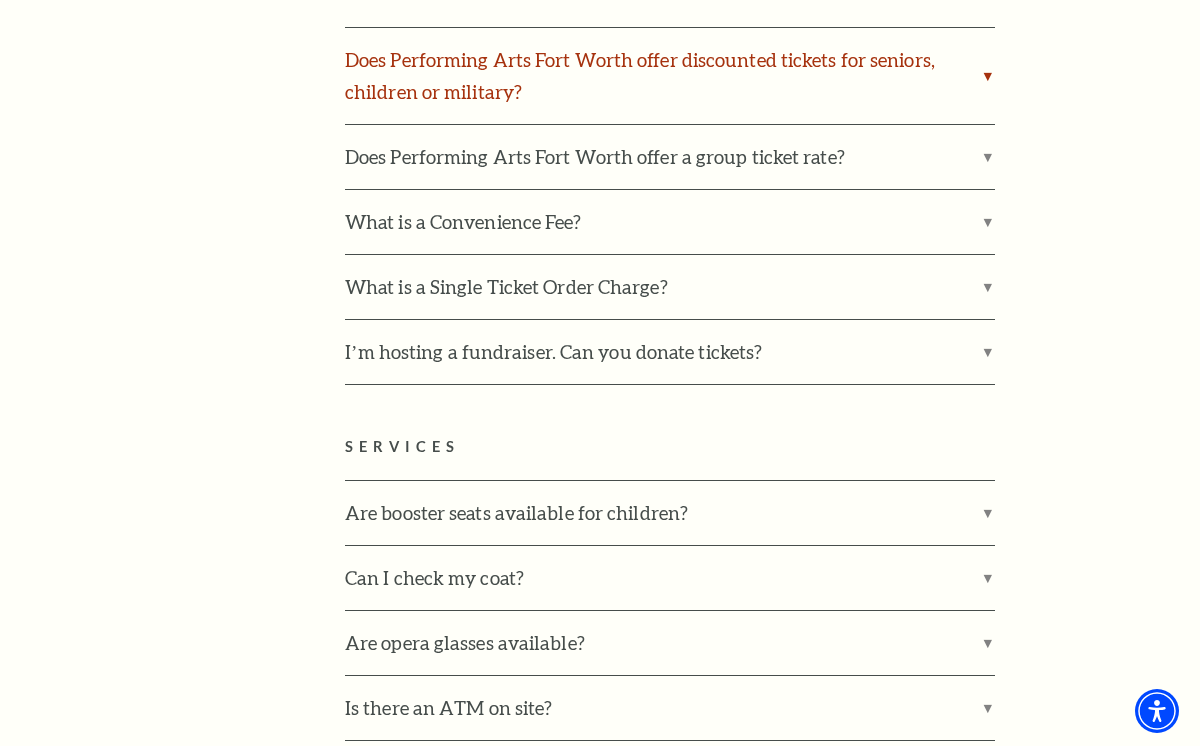 click on "Does Performing Arts Fort Worth offer discounted tickets for seniors, children or military?" at bounding box center (670, 76) 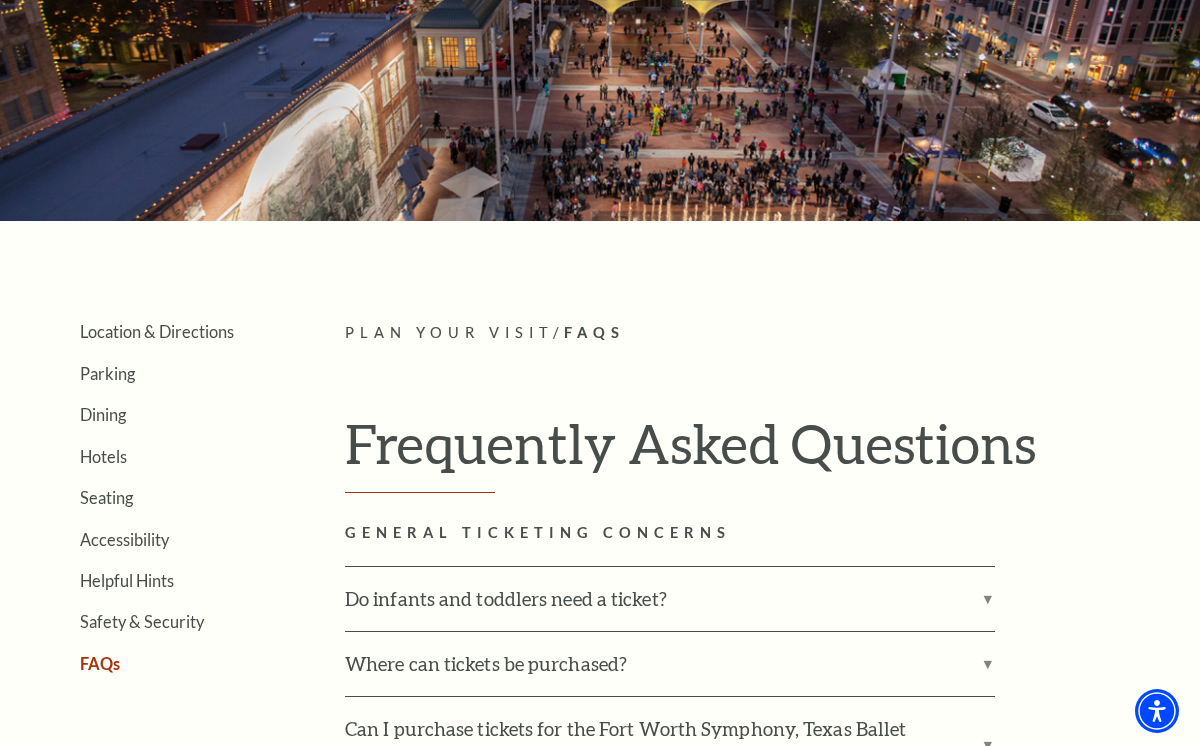 scroll, scrollTop: 170, scrollLeft: 0, axis: vertical 